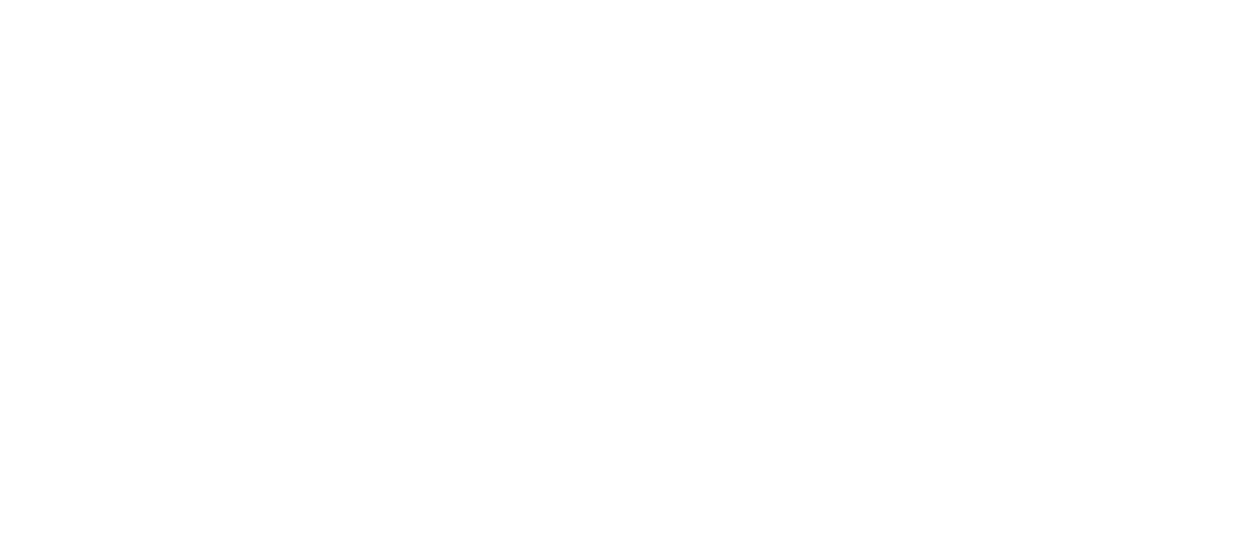scroll, scrollTop: 0, scrollLeft: 0, axis: both 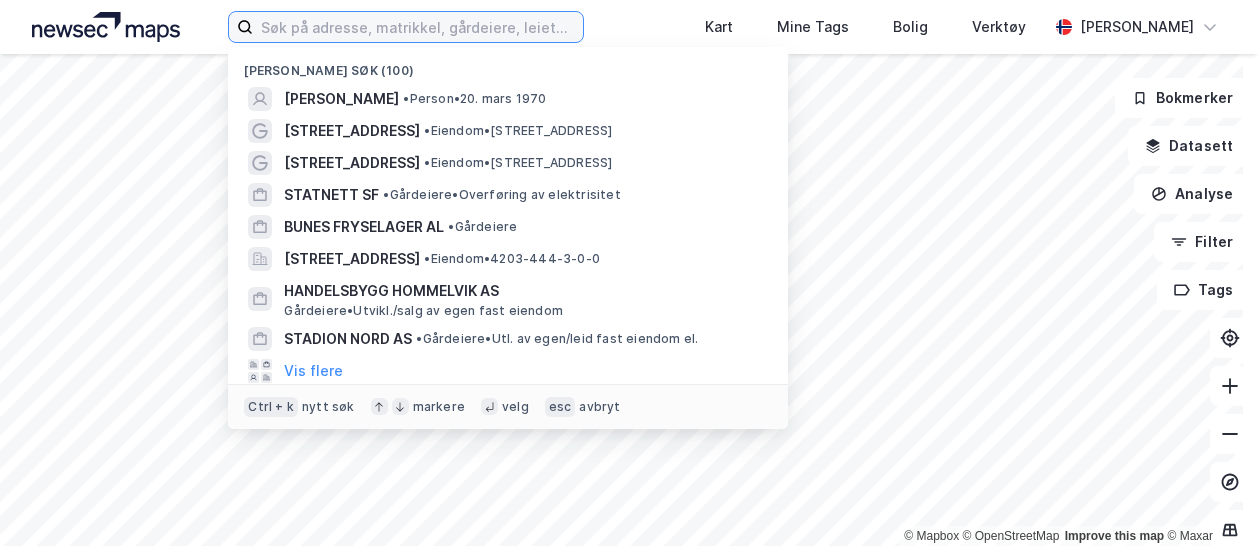 click at bounding box center (418, 27) 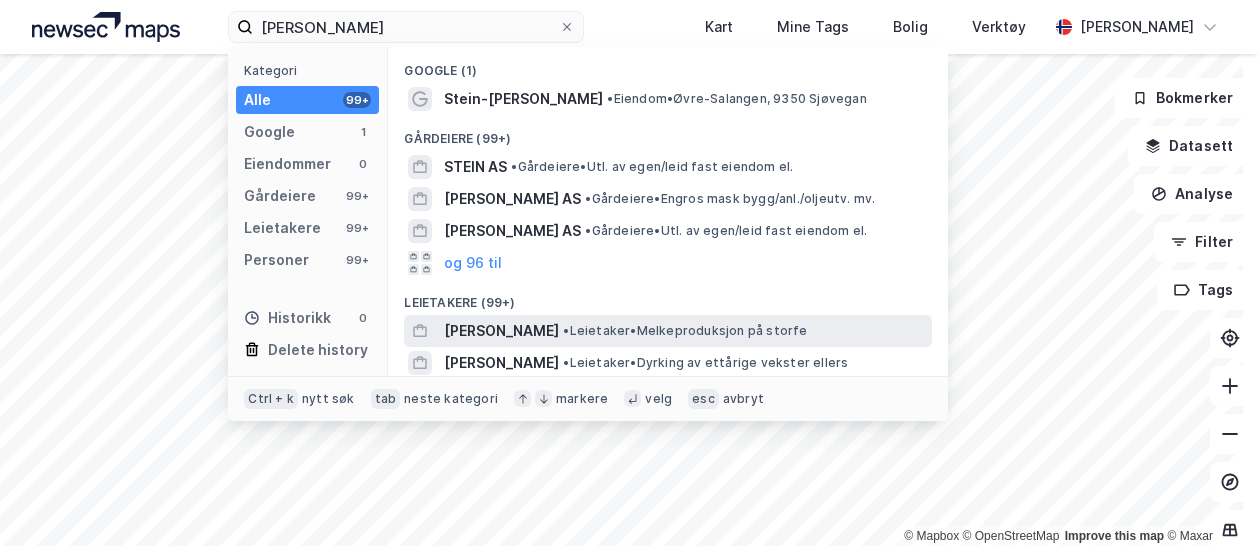 click on "[PERSON_NAME]" at bounding box center [501, 331] 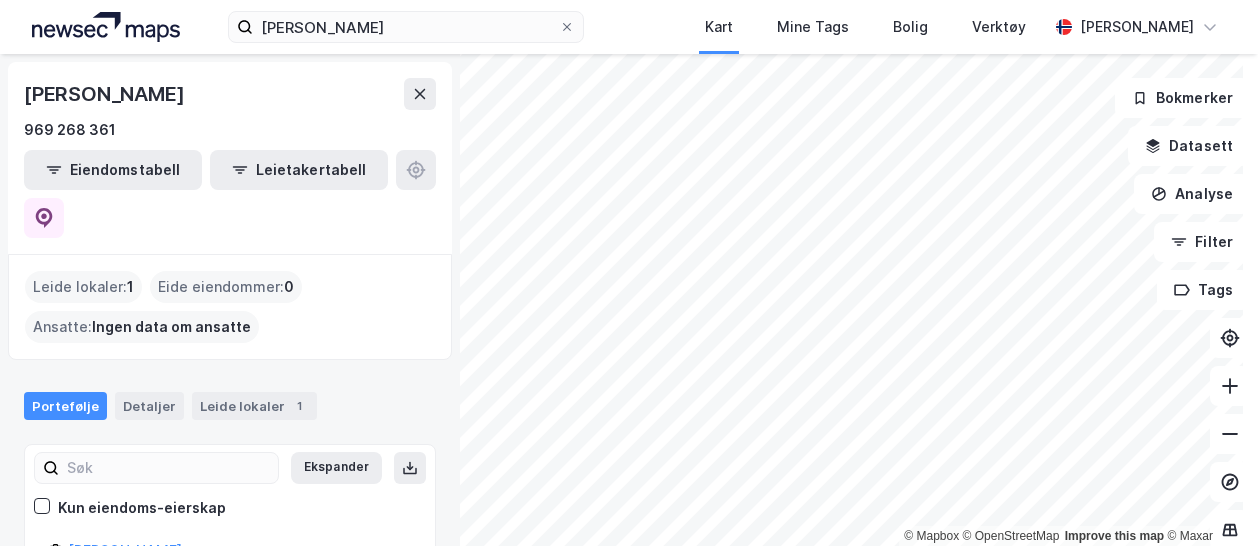 scroll, scrollTop: 26, scrollLeft: 0, axis: vertical 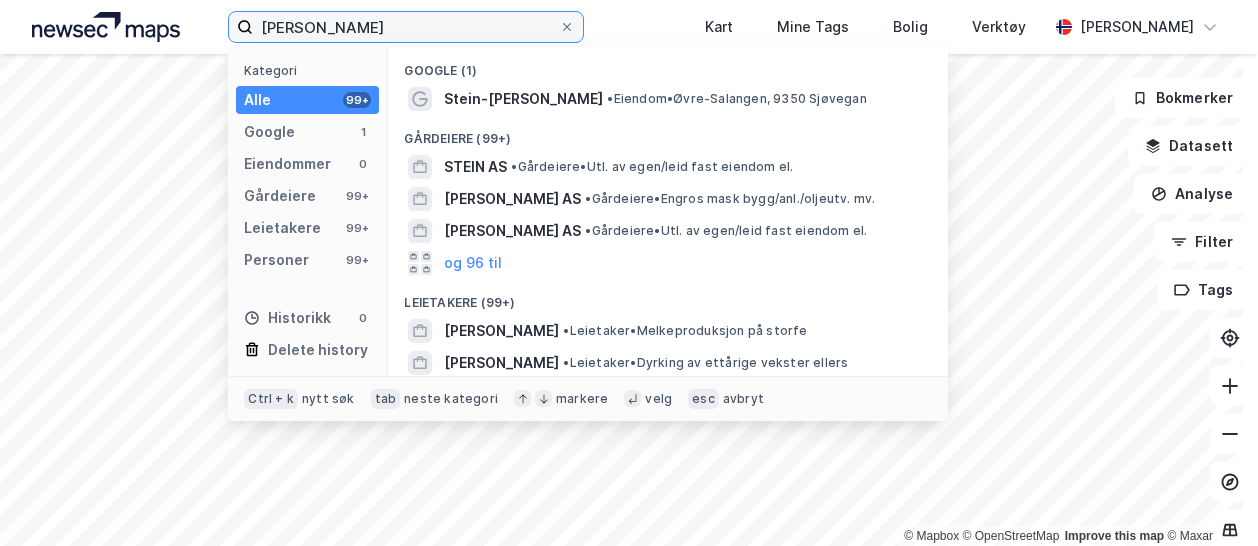 click on "[PERSON_NAME]" at bounding box center [406, 27] 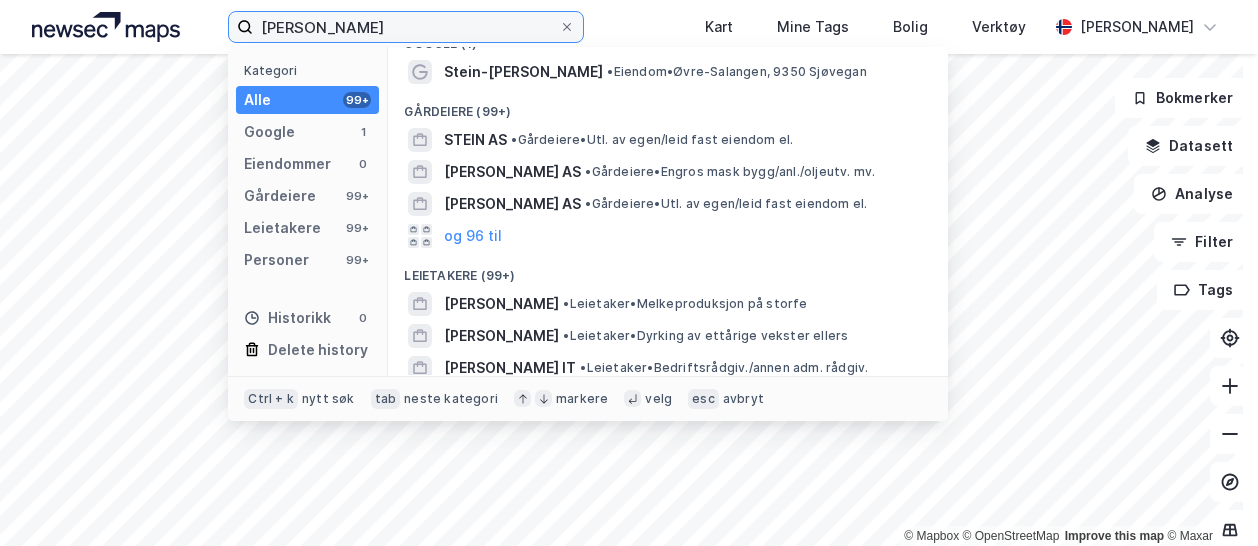 scroll, scrollTop: 0, scrollLeft: 0, axis: both 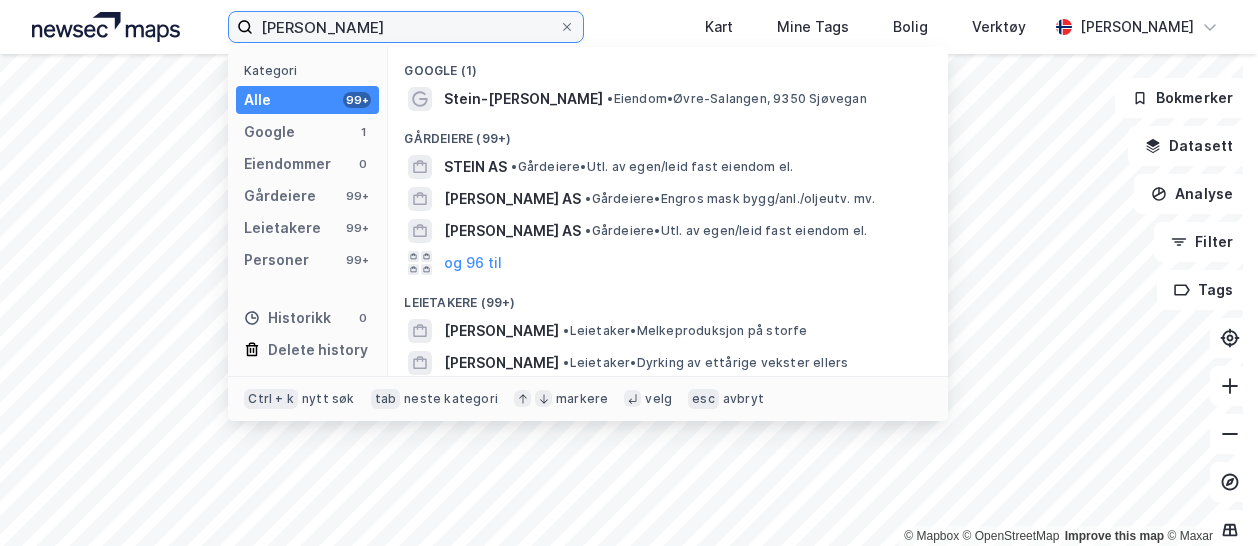 click on "[PERSON_NAME]" at bounding box center [406, 27] 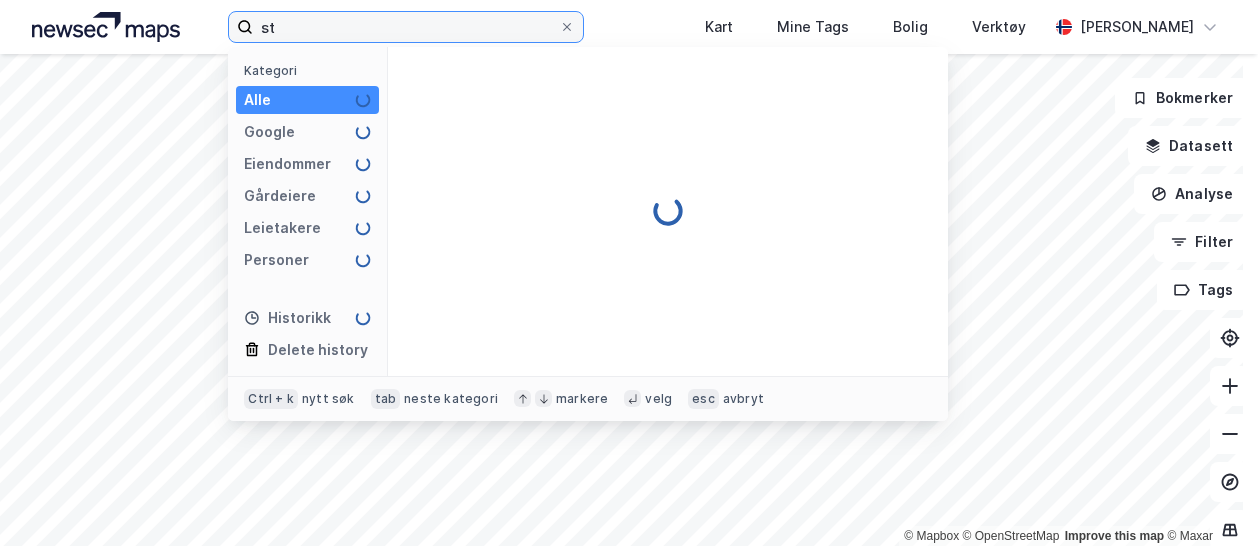 type on "s" 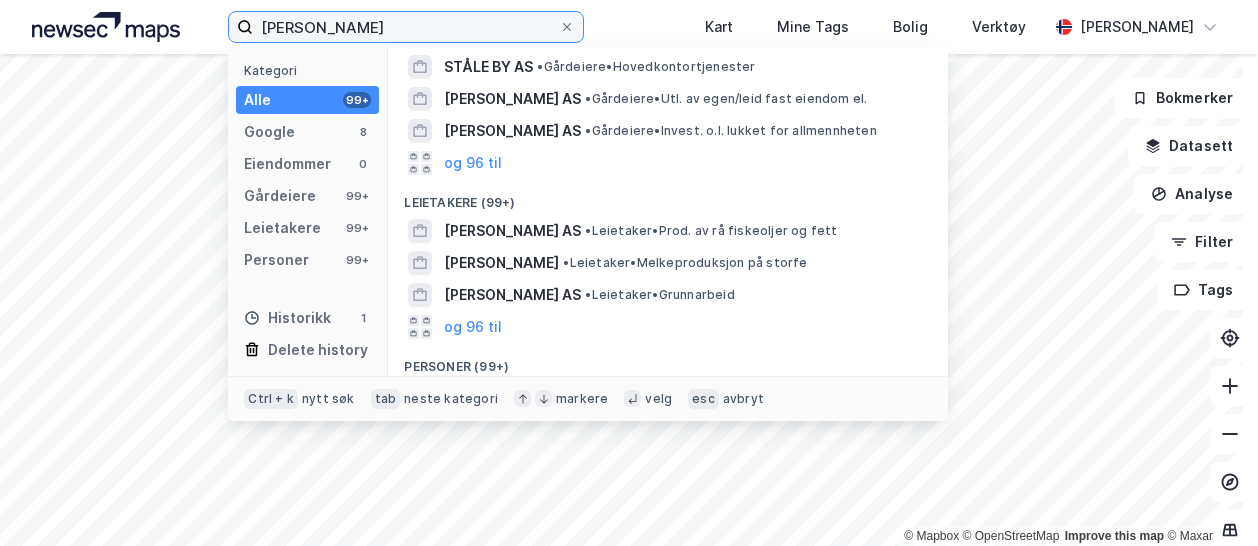 scroll, scrollTop: 198, scrollLeft: 0, axis: vertical 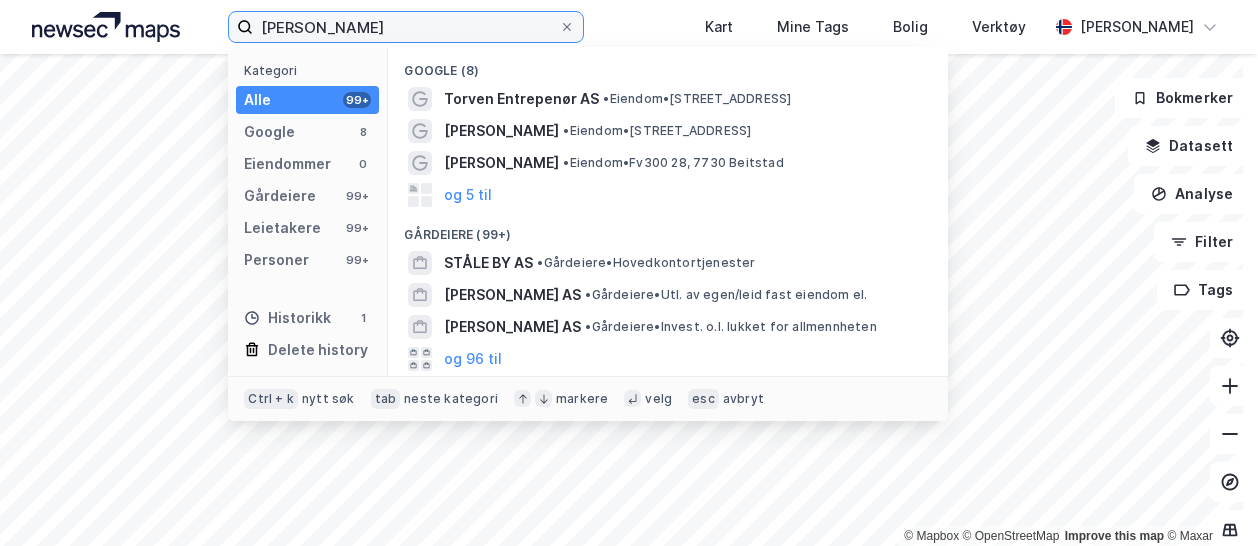 click on "[PERSON_NAME]" at bounding box center (406, 27) 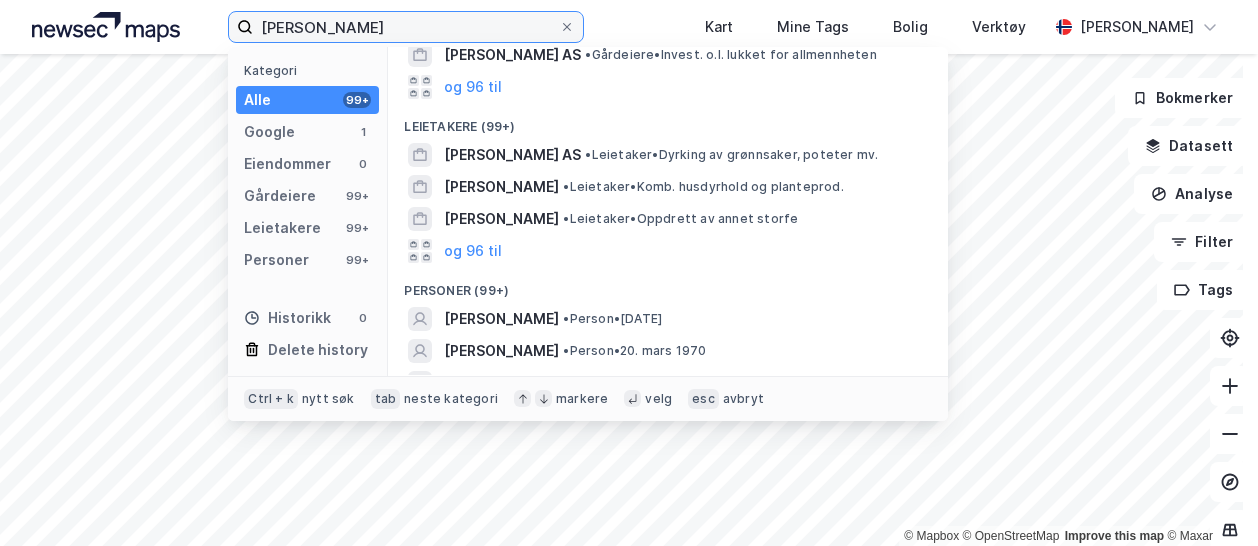 scroll, scrollTop: 179, scrollLeft: 0, axis: vertical 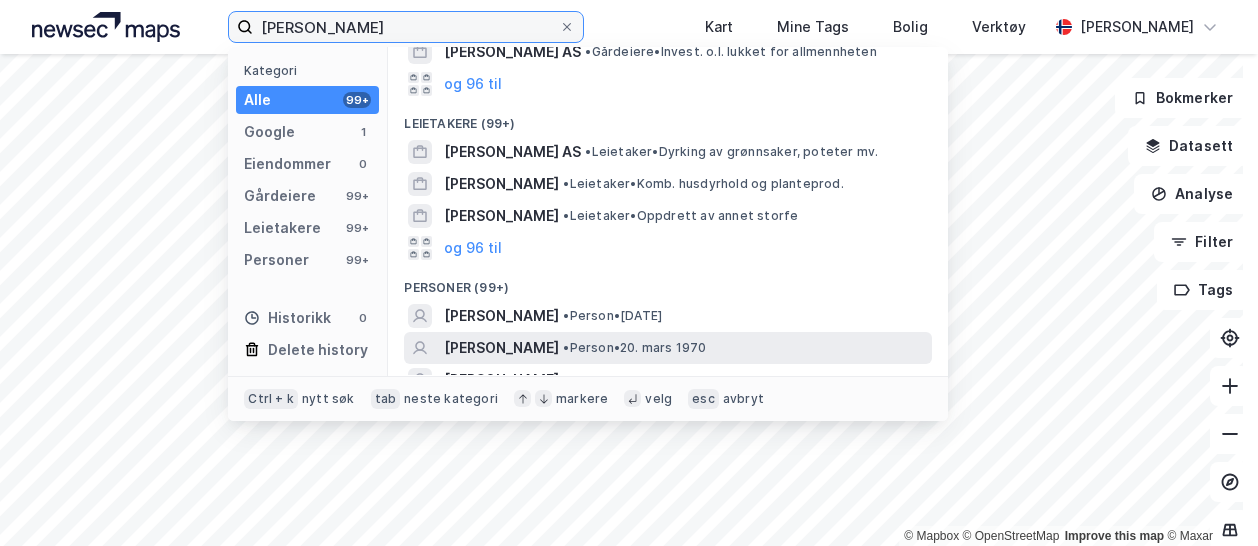 type on "[PERSON_NAME]" 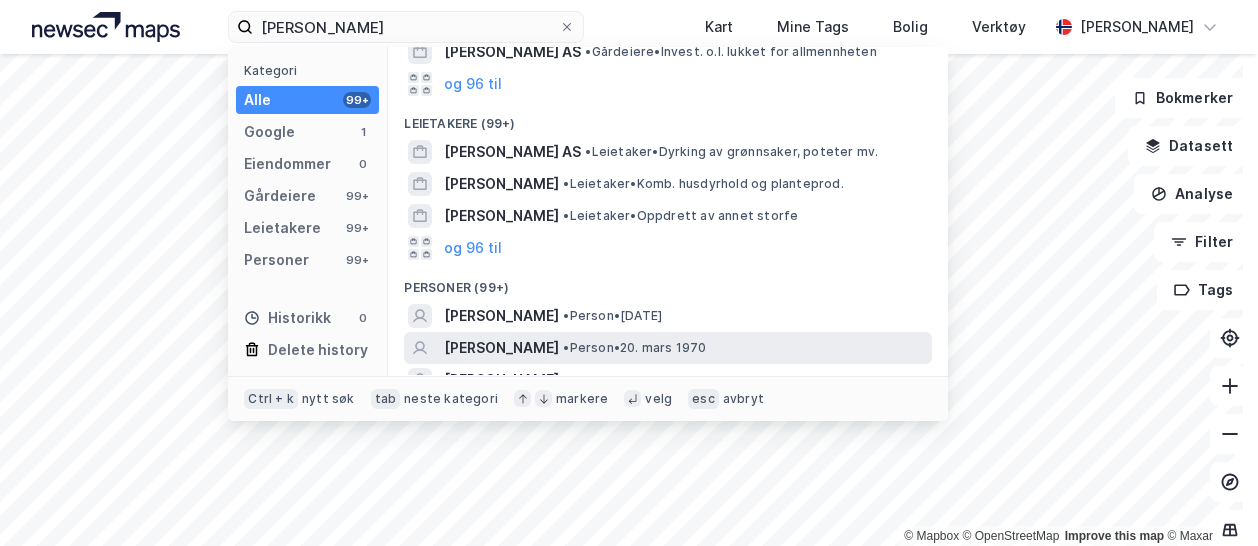 click on "[PERSON_NAME]" at bounding box center (501, 348) 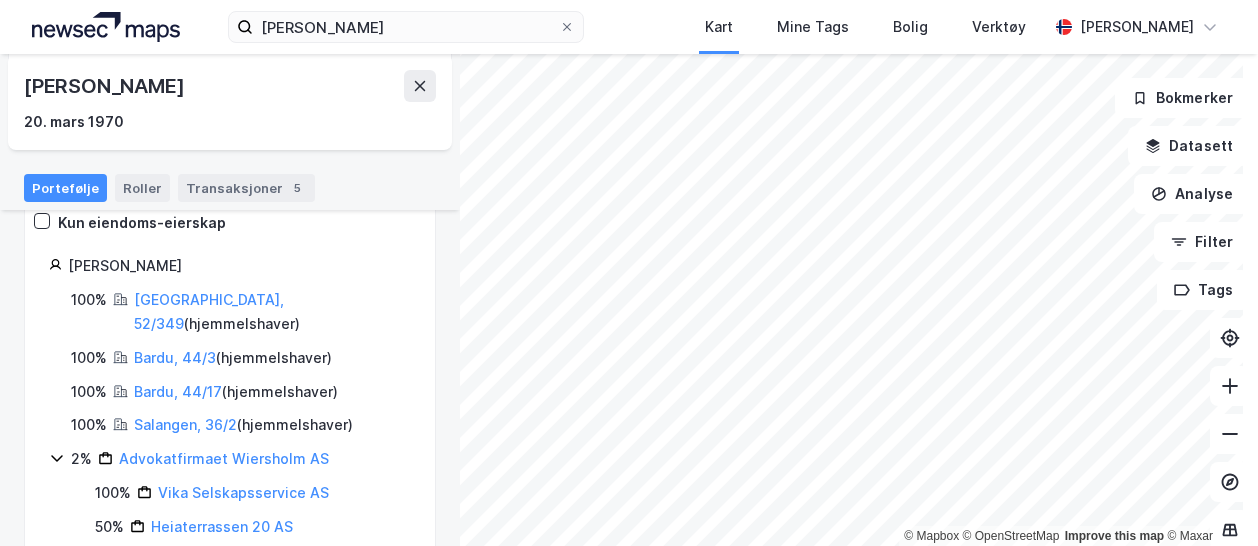 scroll, scrollTop: 194, scrollLeft: 0, axis: vertical 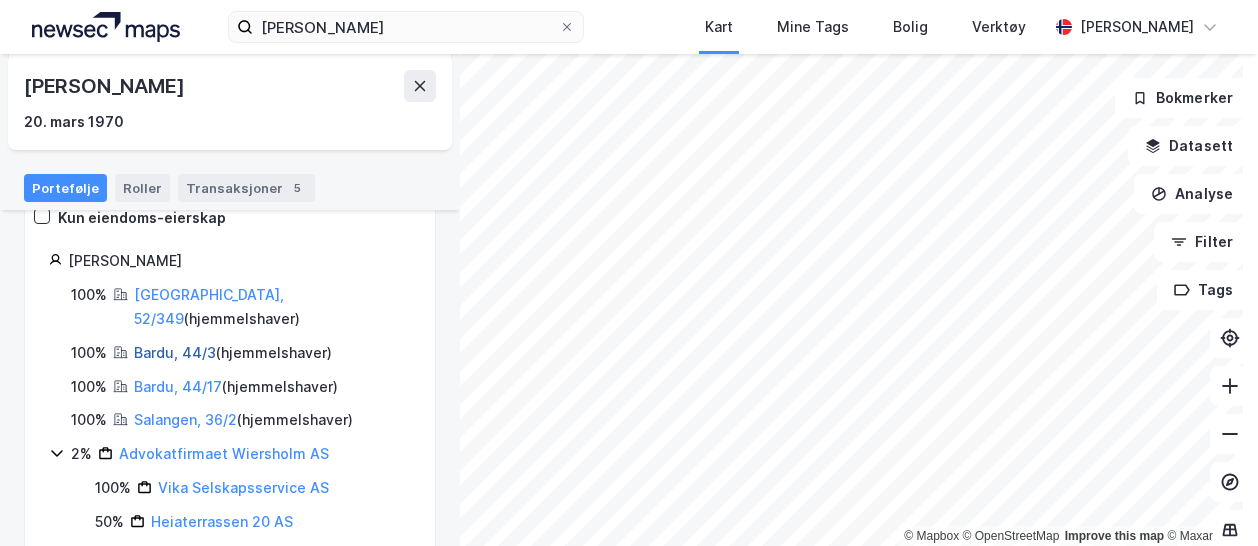 click on "Bardu, 44/3" at bounding box center (175, 352) 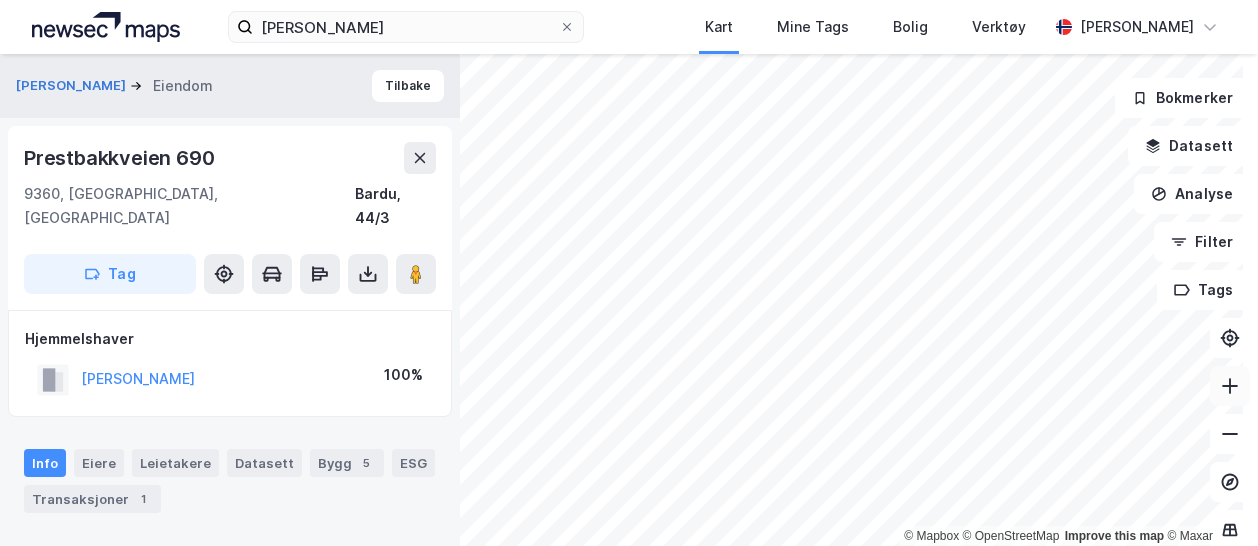 click 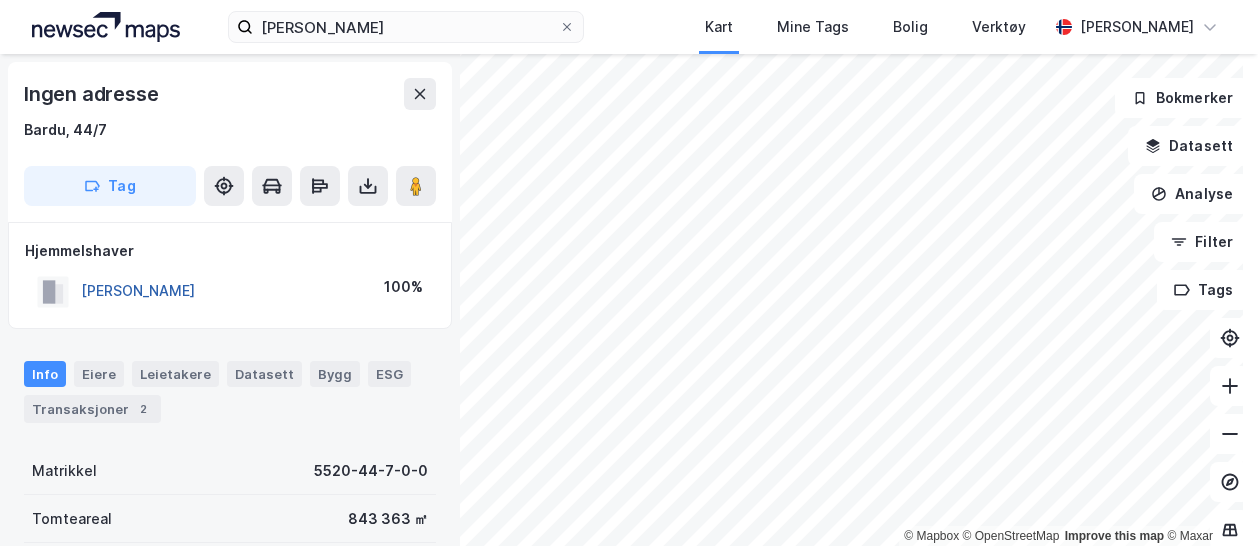 click on "[PERSON_NAME]" at bounding box center [0, 0] 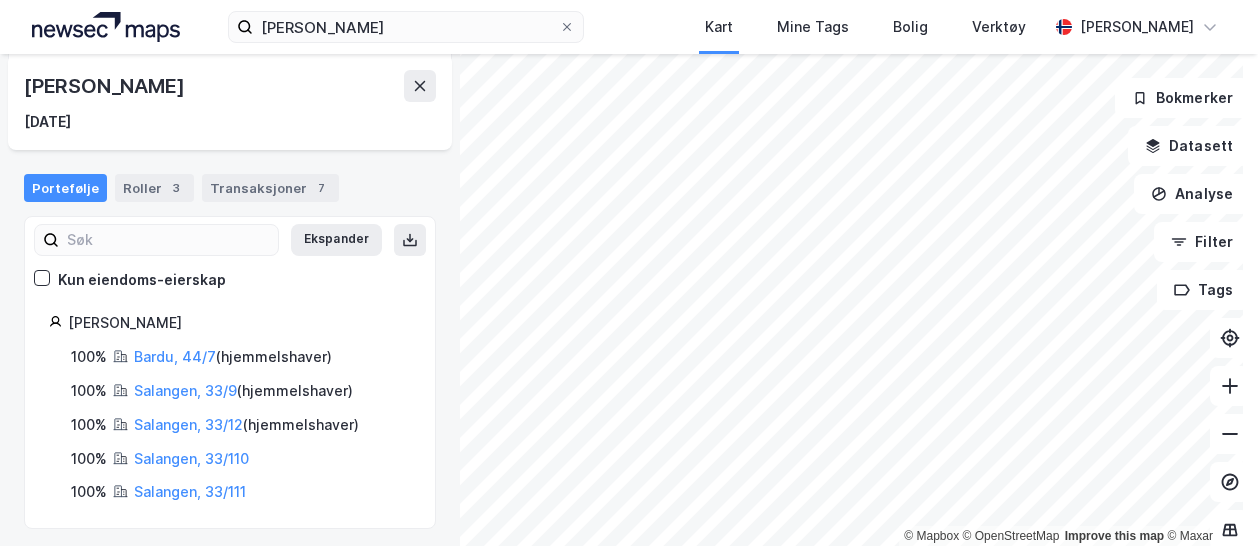 scroll, scrollTop: 202, scrollLeft: 0, axis: vertical 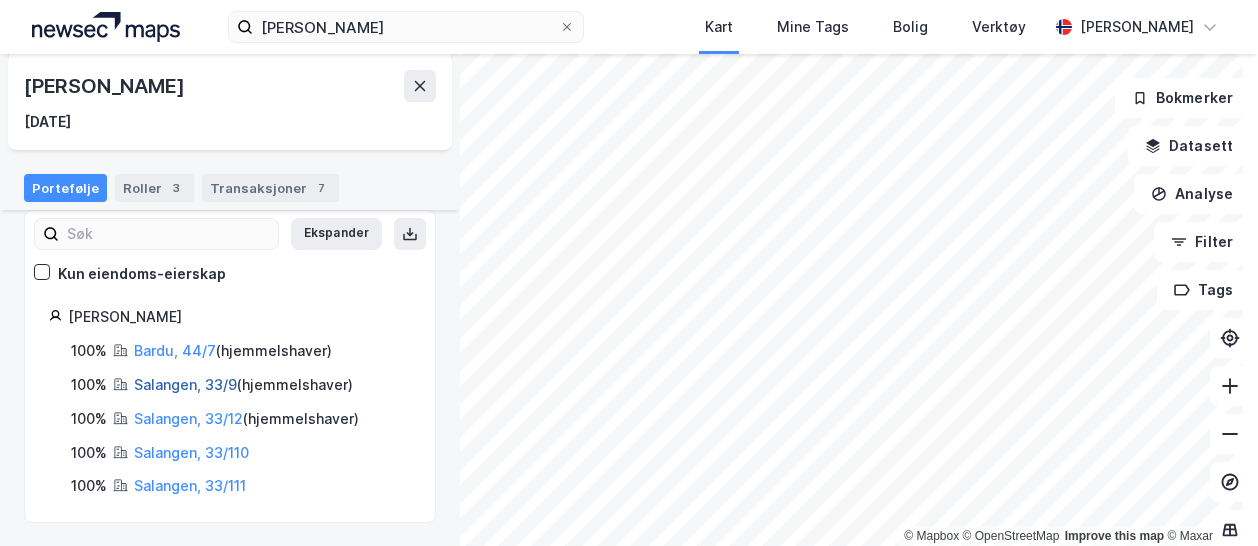 click on "Salangen, 33/9" at bounding box center (185, 384) 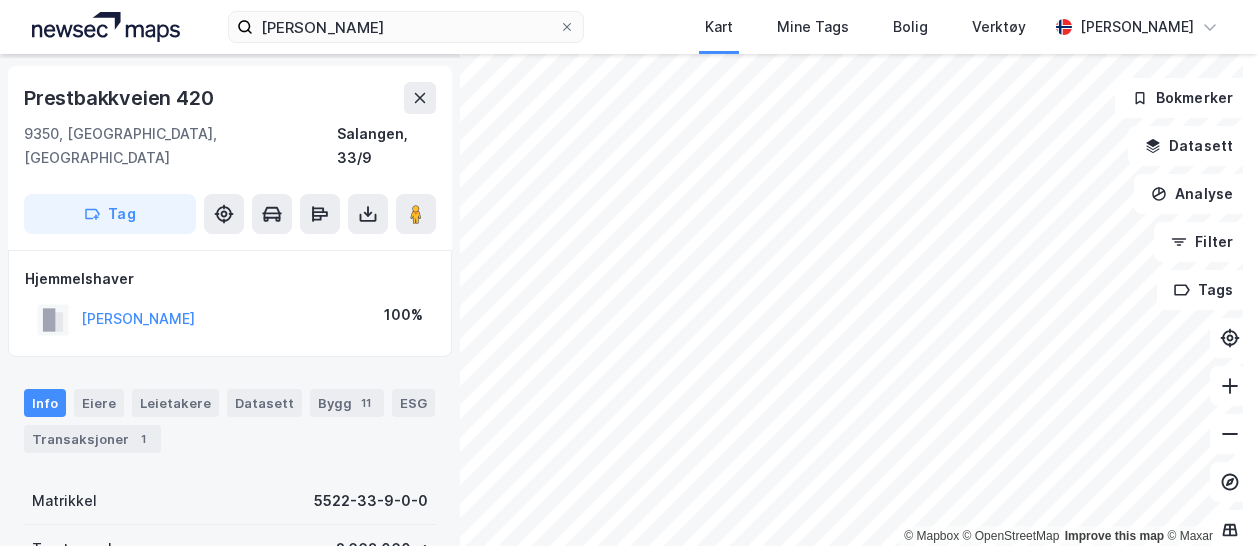 scroll, scrollTop: 50, scrollLeft: 0, axis: vertical 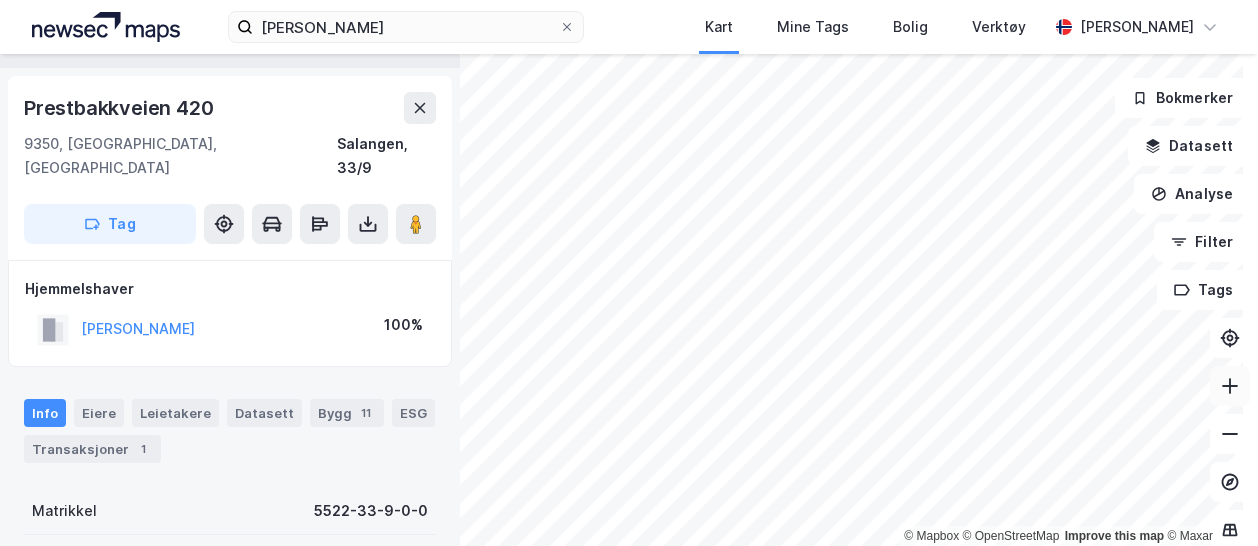 click 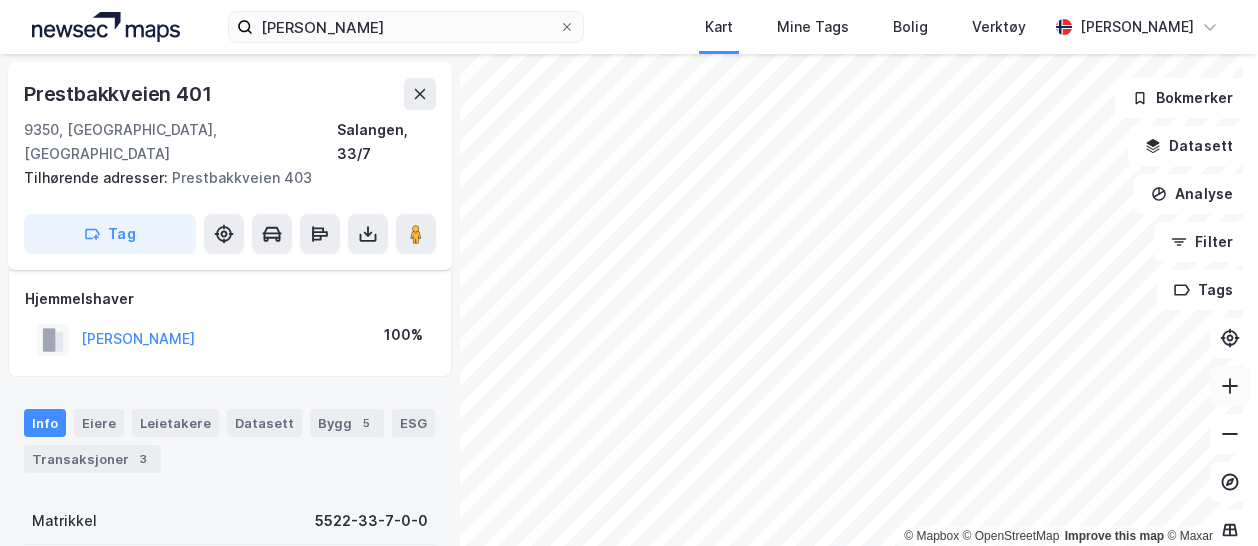 scroll, scrollTop: 50, scrollLeft: 0, axis: vertical 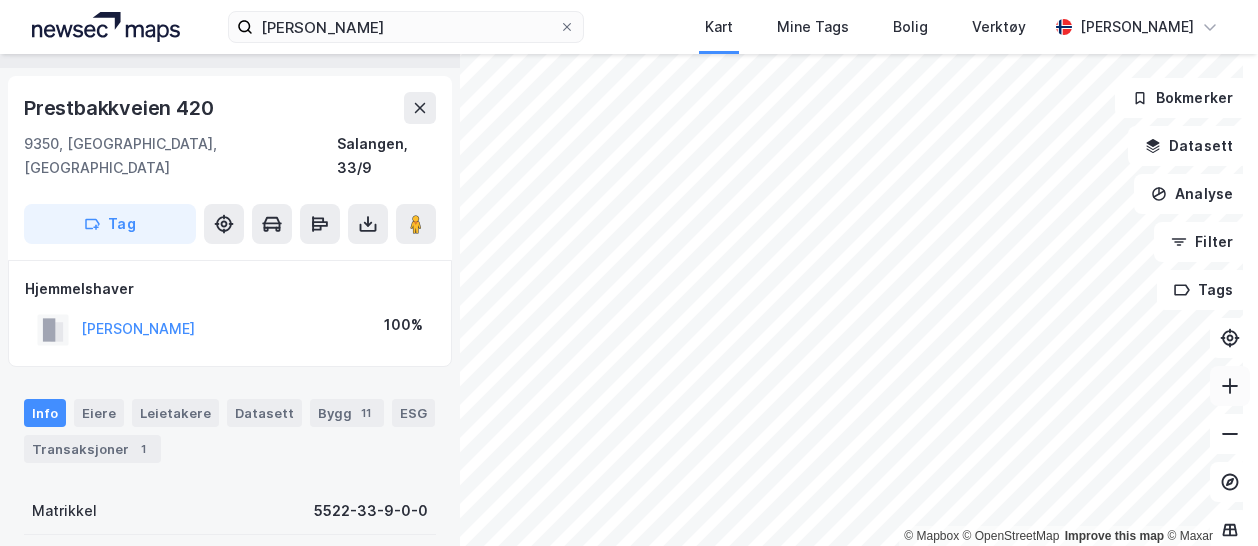 click 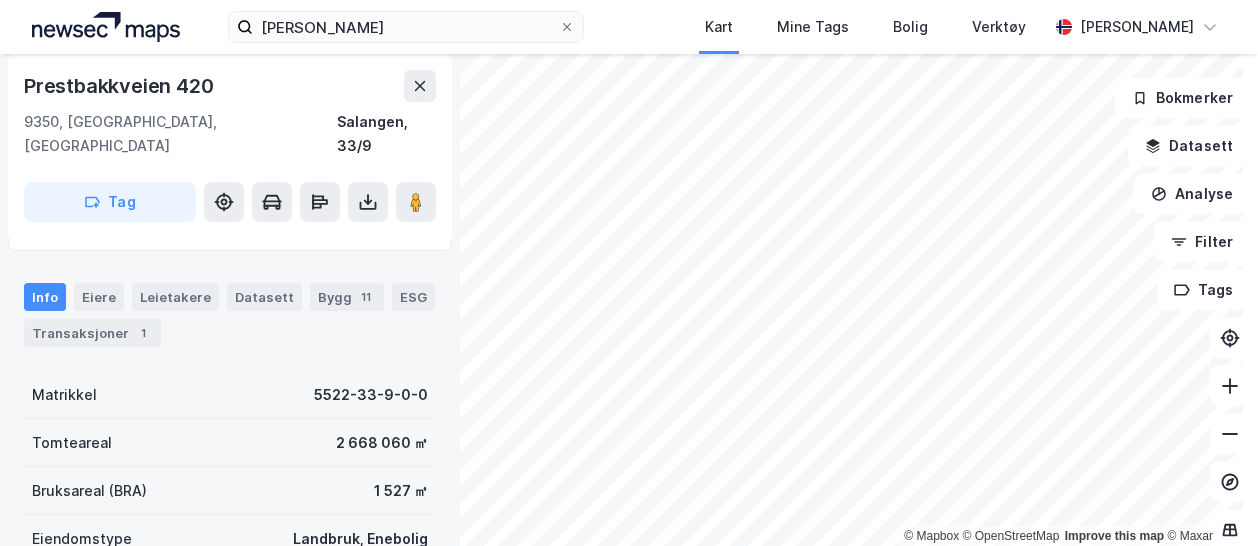 scroll, scrollTop: 0, scrollLeft: 0, axis: both 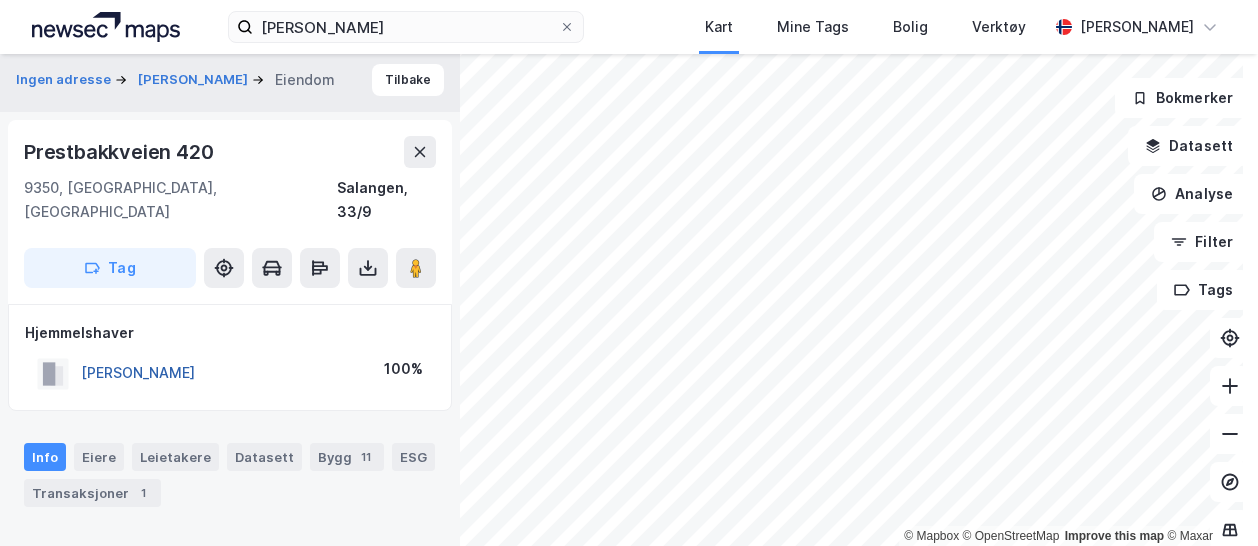 click on "[PERSON_NAME]" at bounding box center [0, 0] 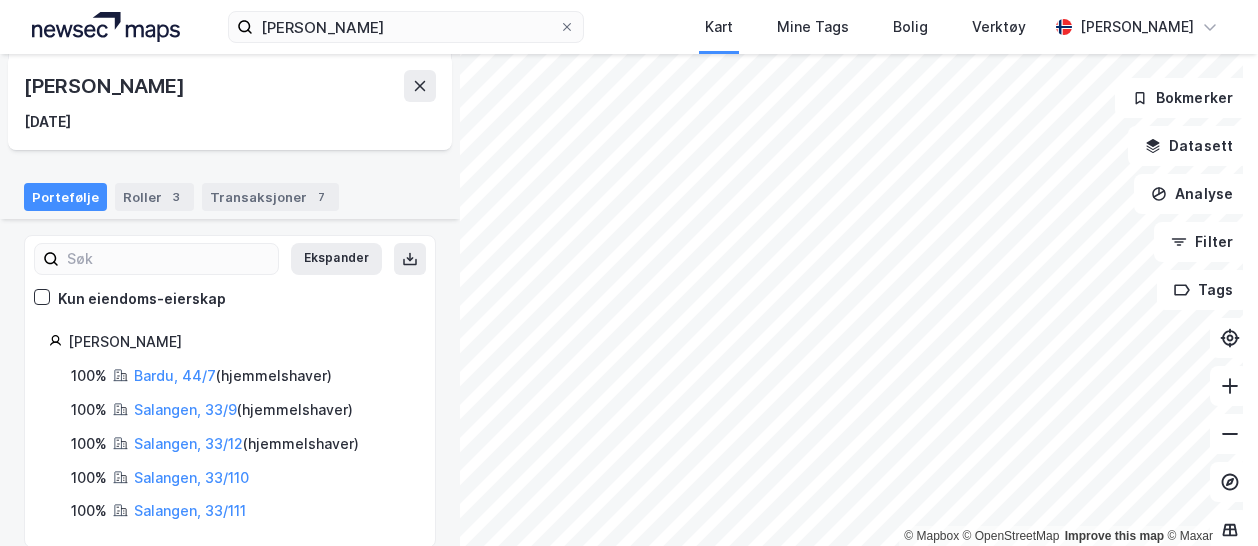 scroll, scrollTop: 190, scrollLeft: 0, axis: vertical 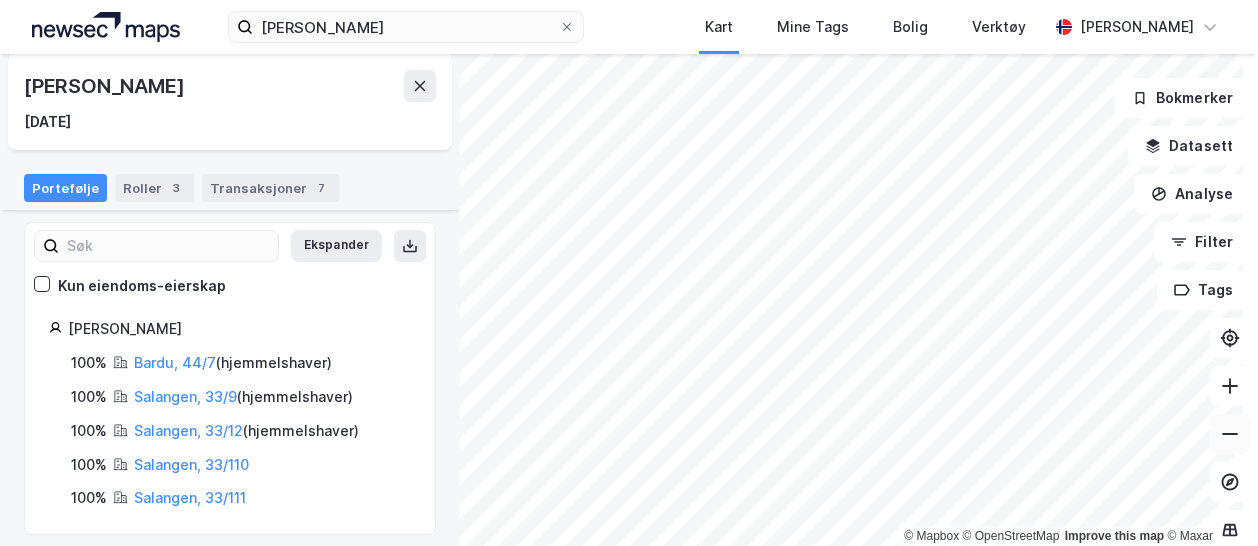 click at bounding box center (1230, 434) 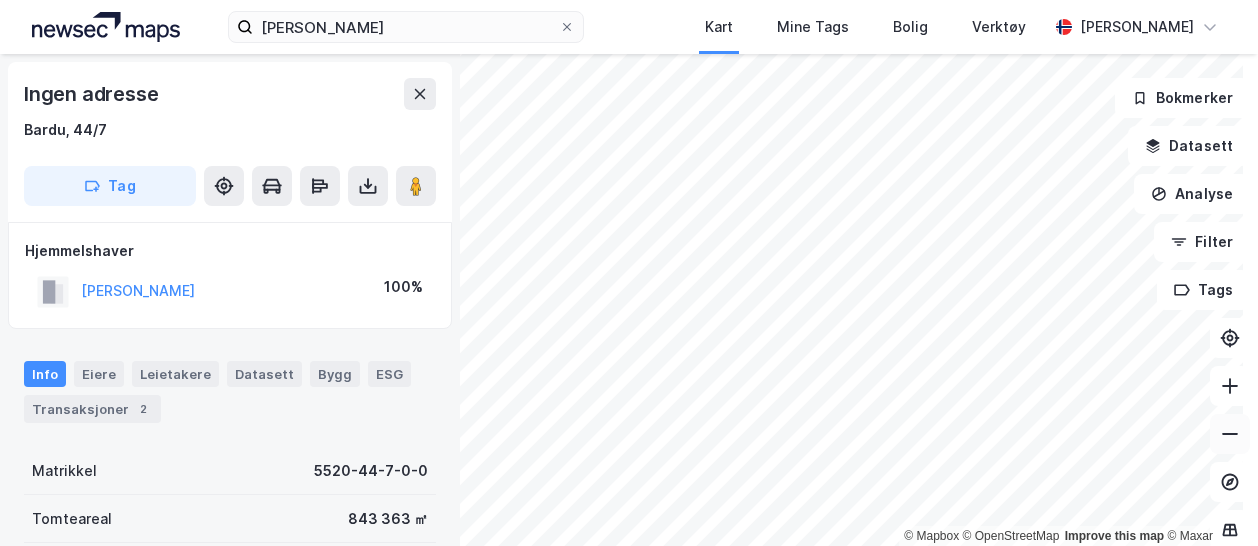 scroll, scrollTop: 6, scrollLeft: 0, axis: vertical 